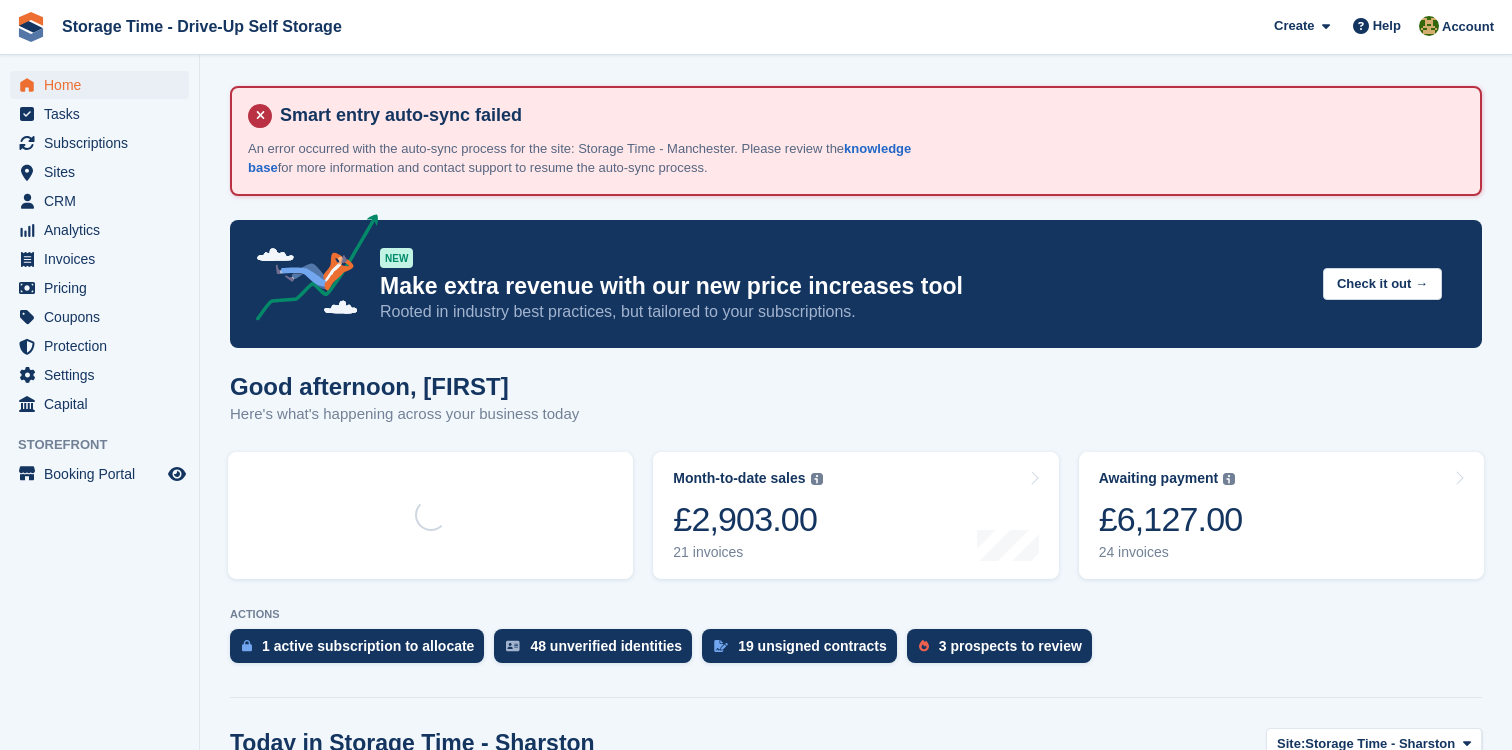 scroll, scrollTop: 0, scrollLeft: 0, axis: both 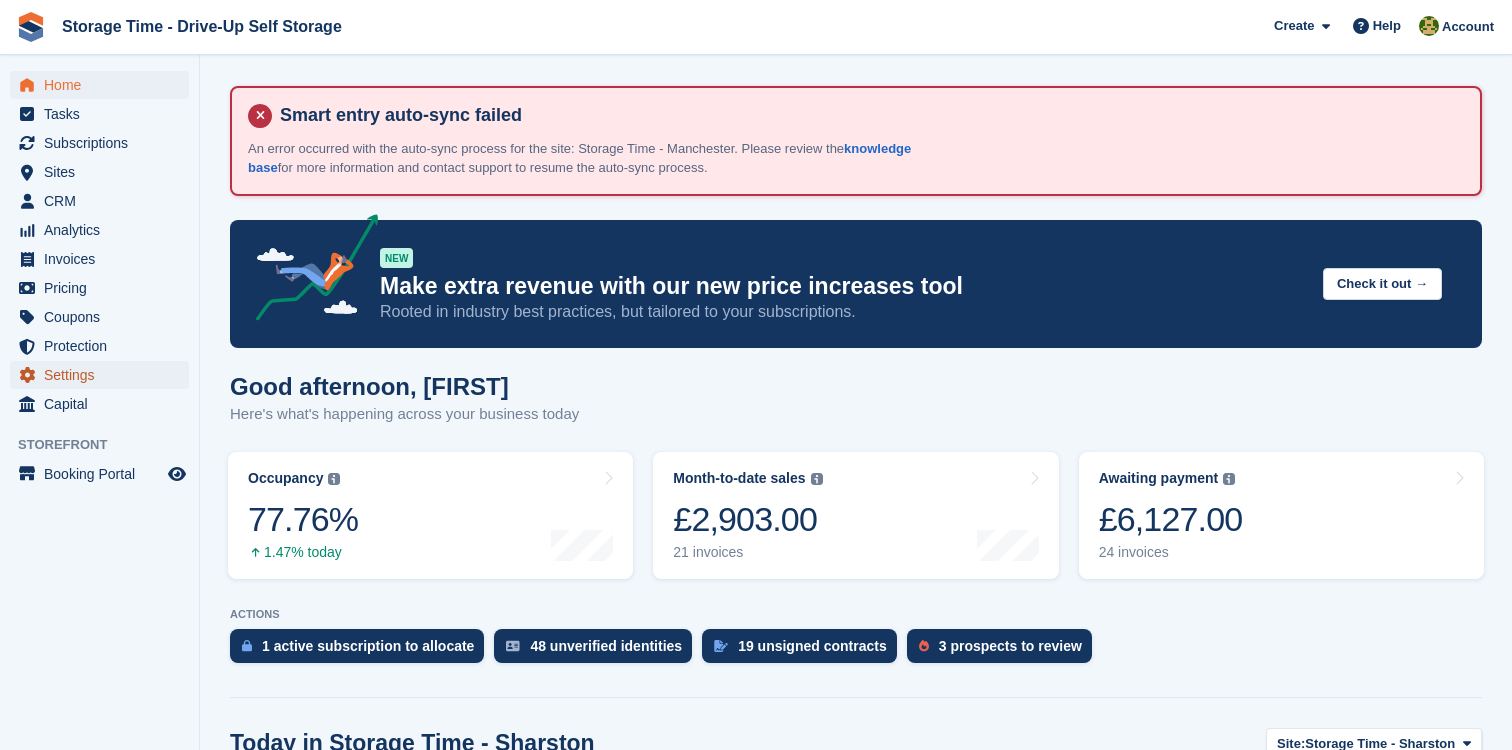 click on "Settings" at bounding box center (104, 375) 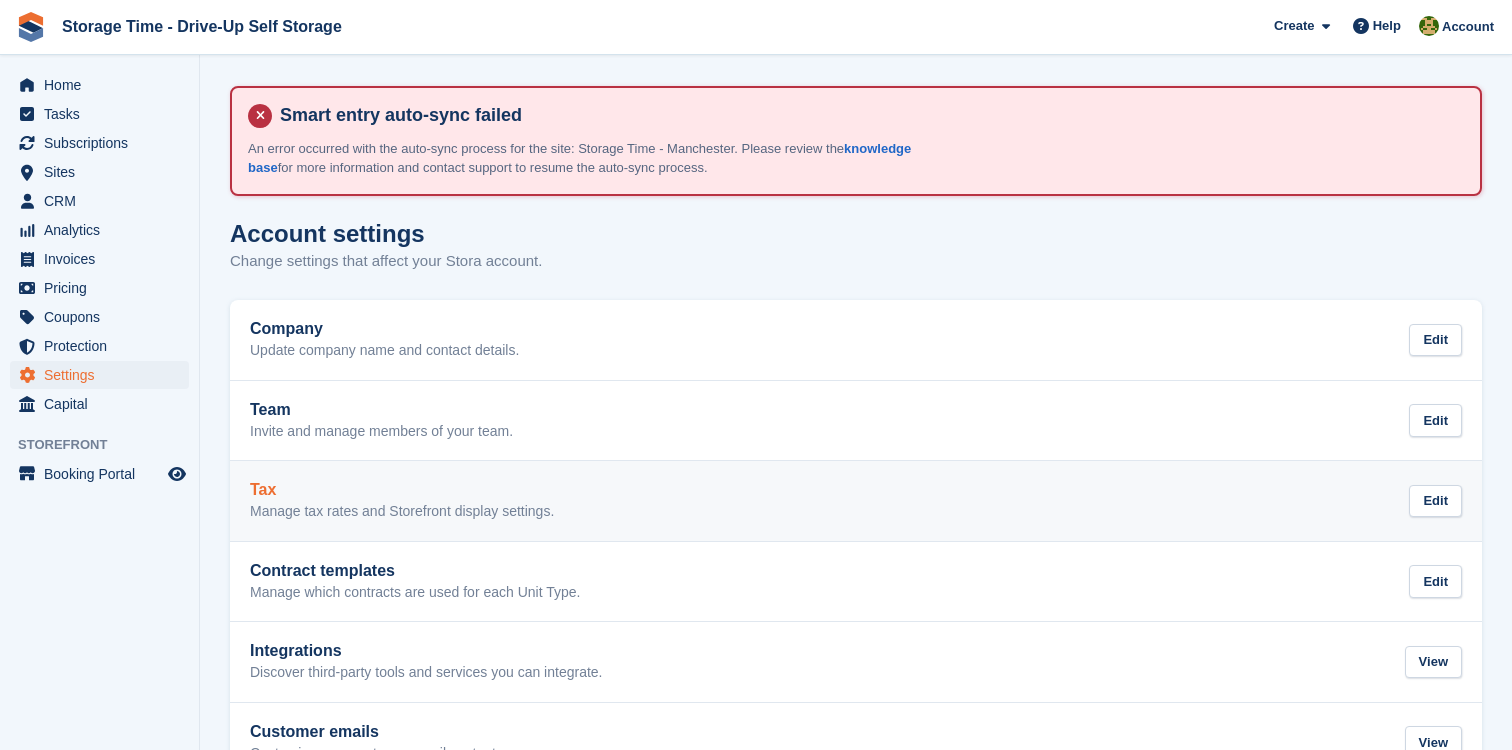 scroll, scrollTop: 0, scrollLeft: 0, axis: both 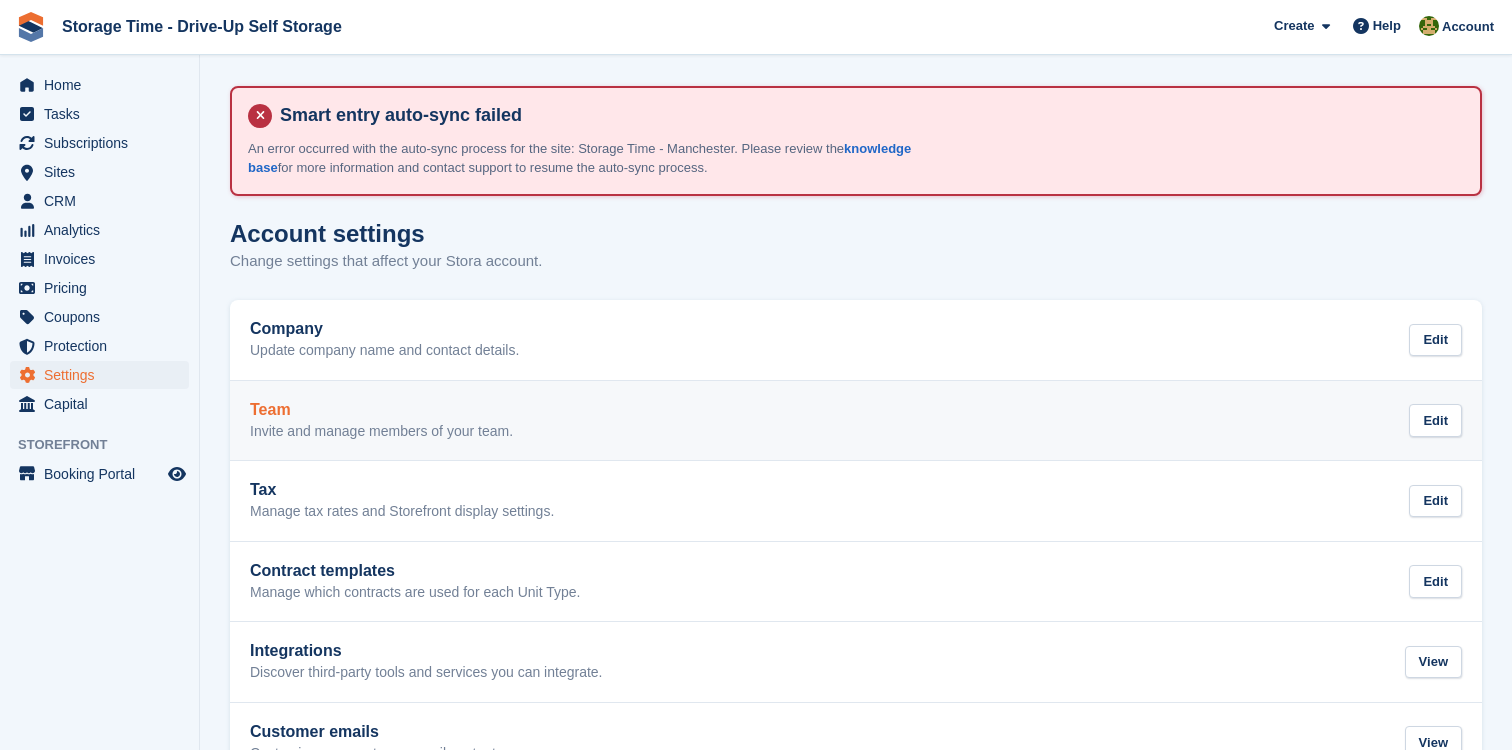 click on "Team
Invite and manage members of your team.
Edit" at bounding box center (856, 421) 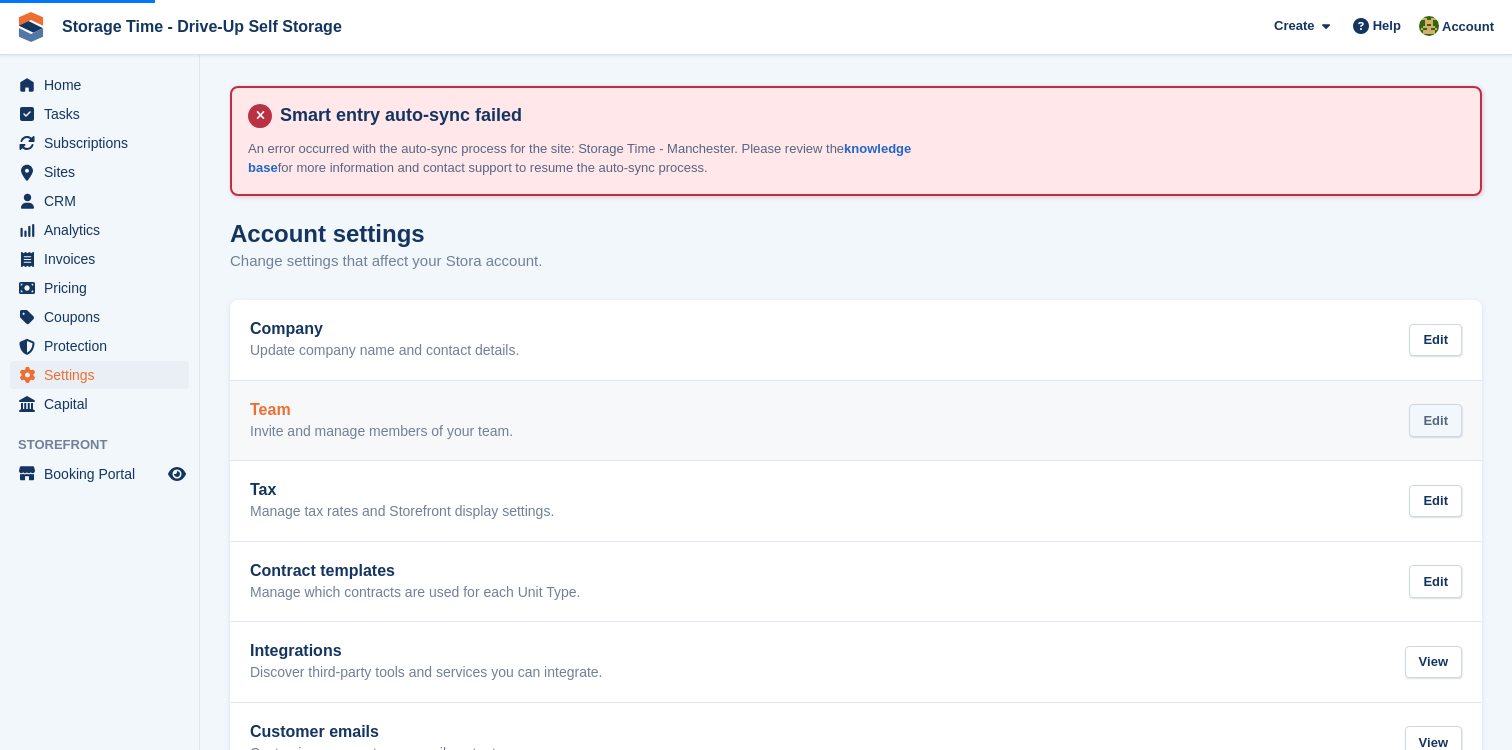 click on "Edit" at bounding box center [1435, 420] 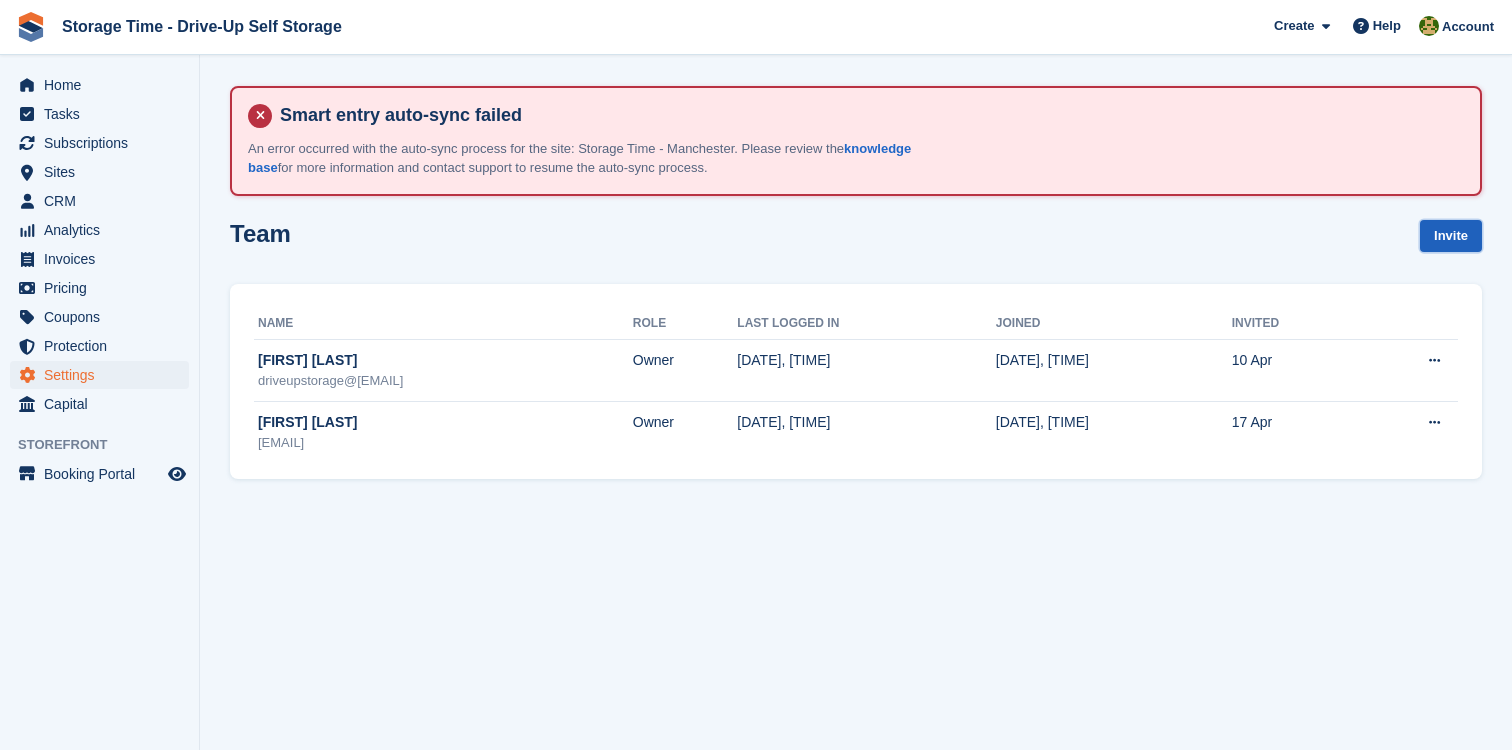 click on "Invite" at bounding box center [1451, 236] 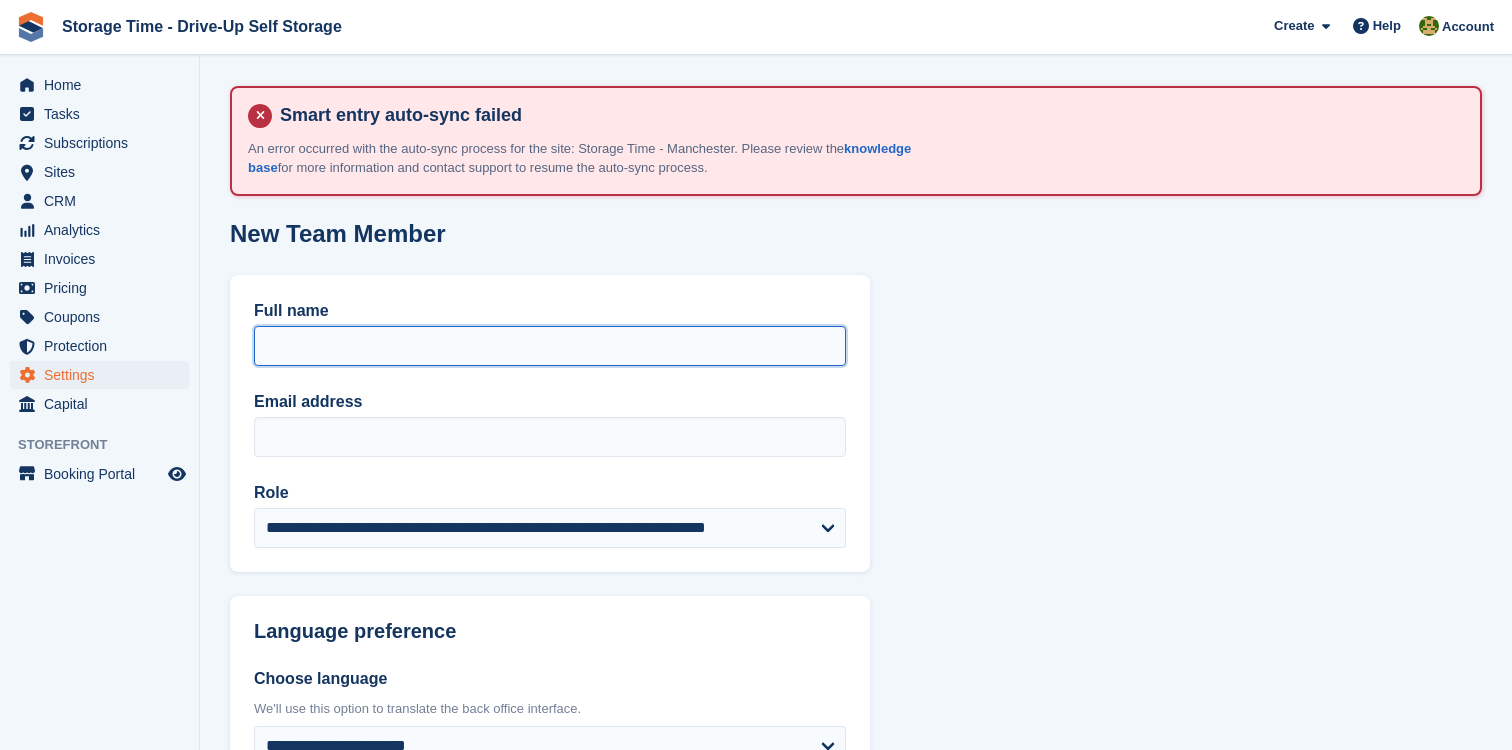 click on "Full name" at bounding box center [550, 346] 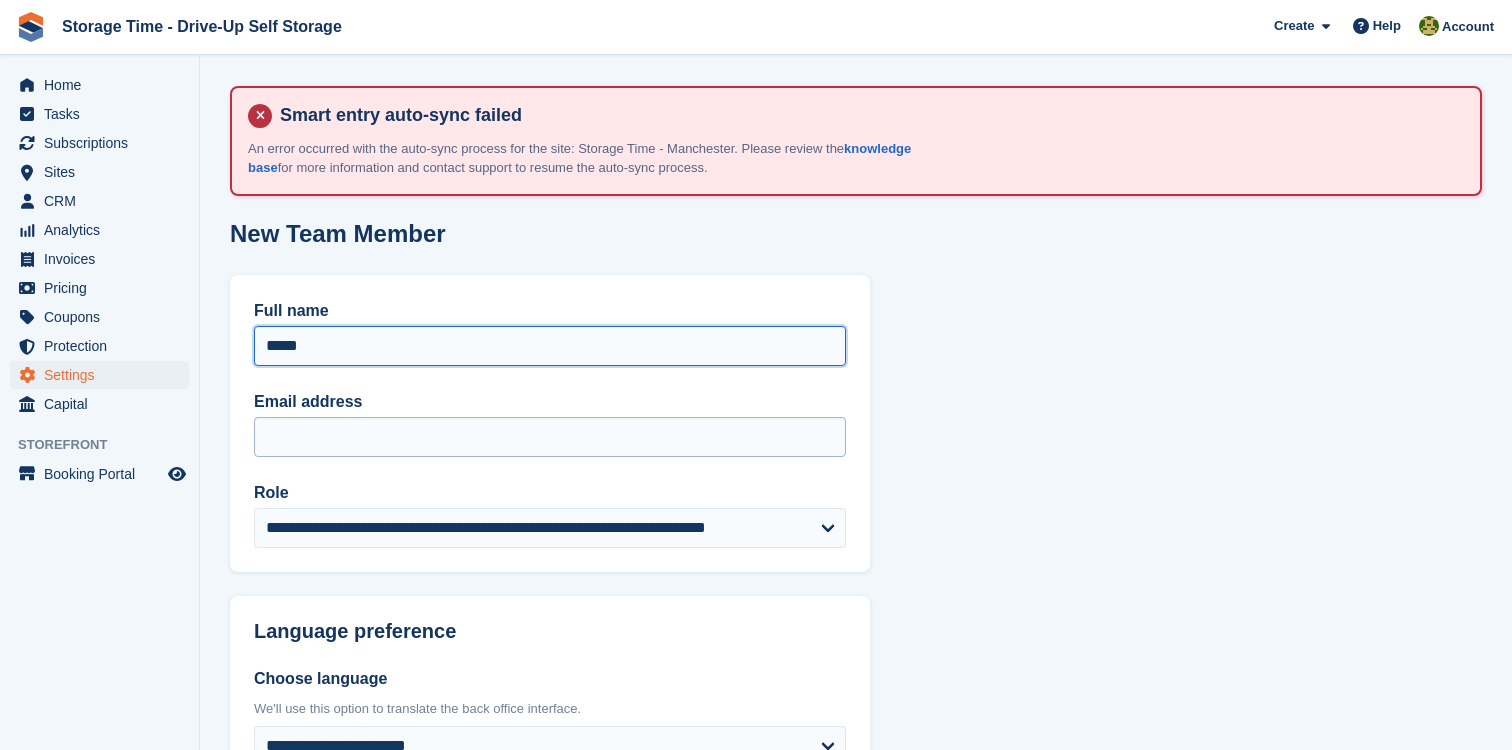 type on "*****" 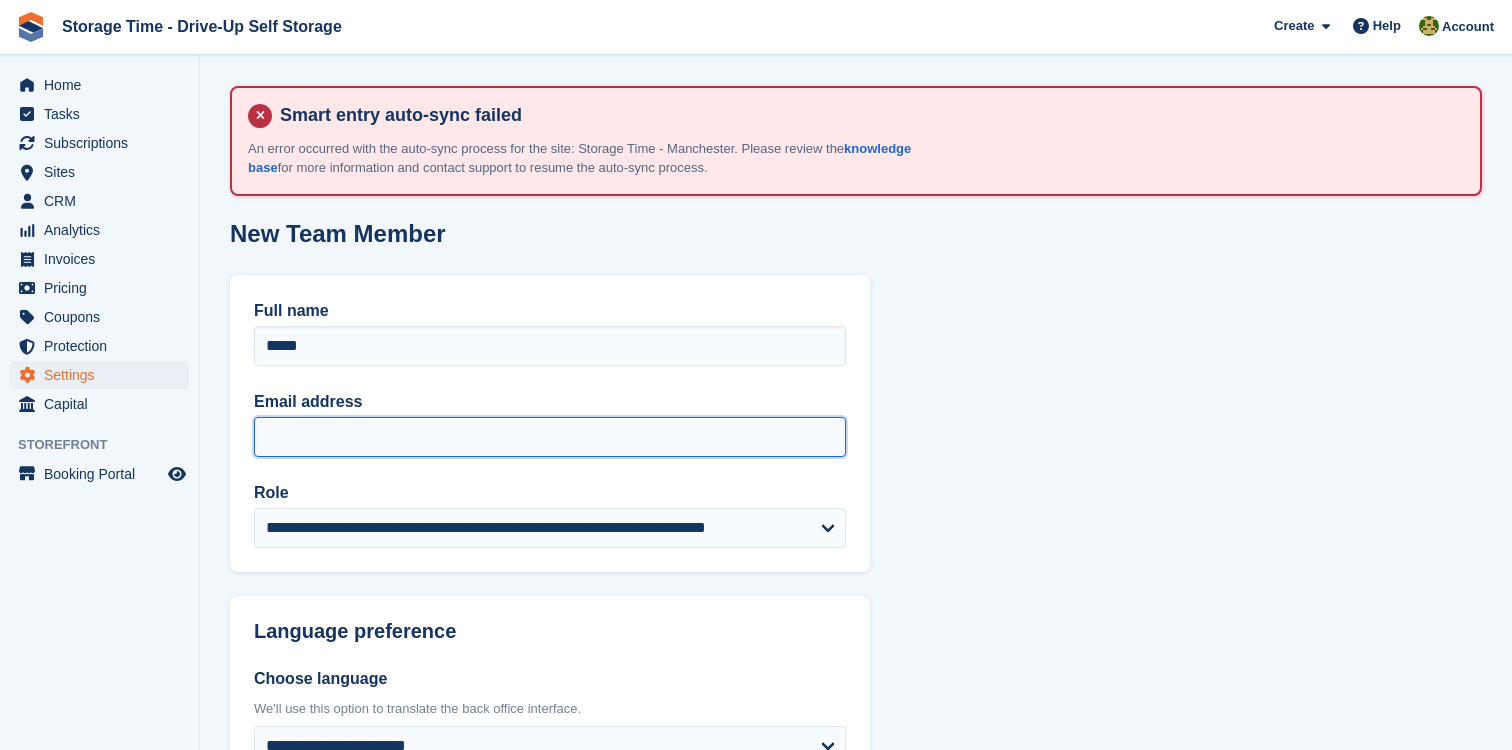 click on "Email address" at bounding box center (550, 437) 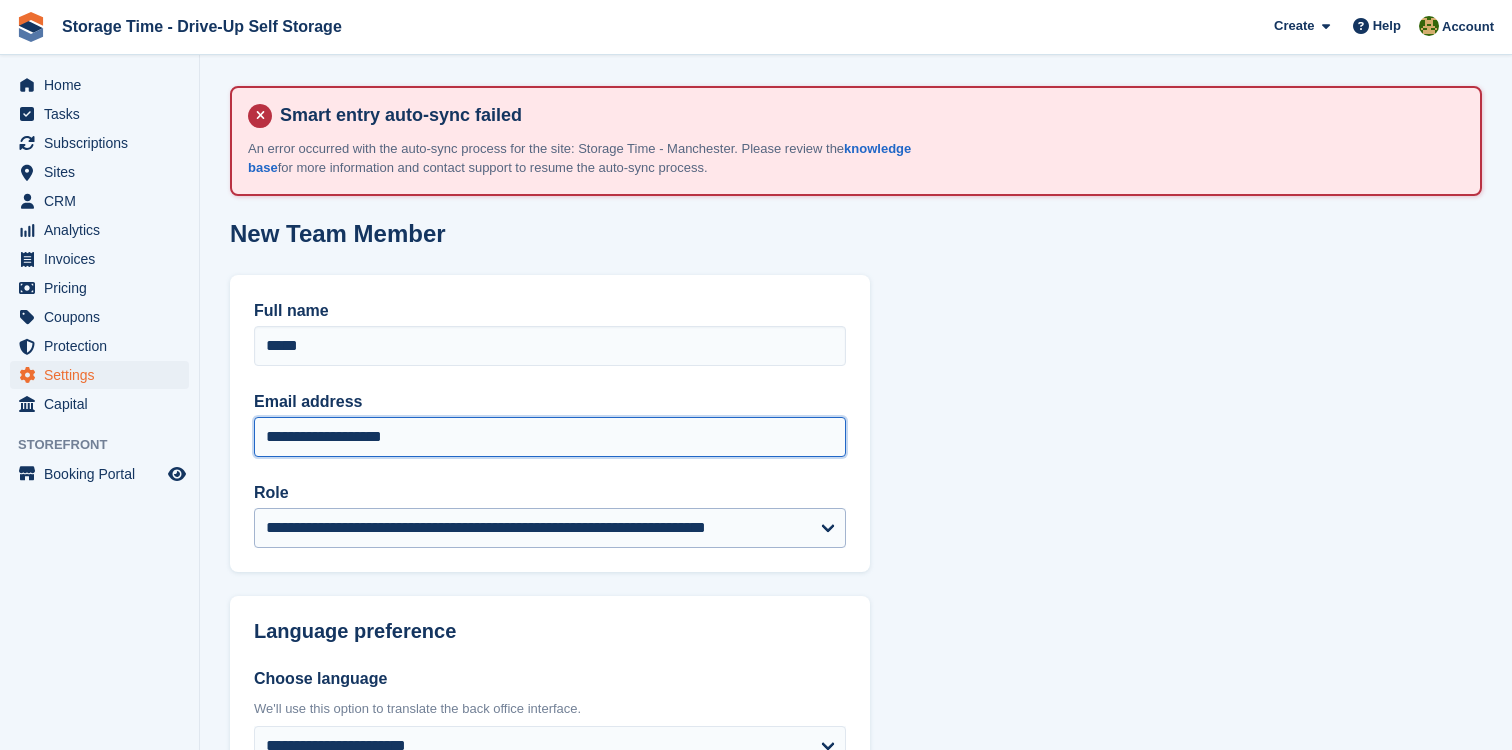 scroll, scrollTop: 158, scrollLeft: 0, axis: vertical 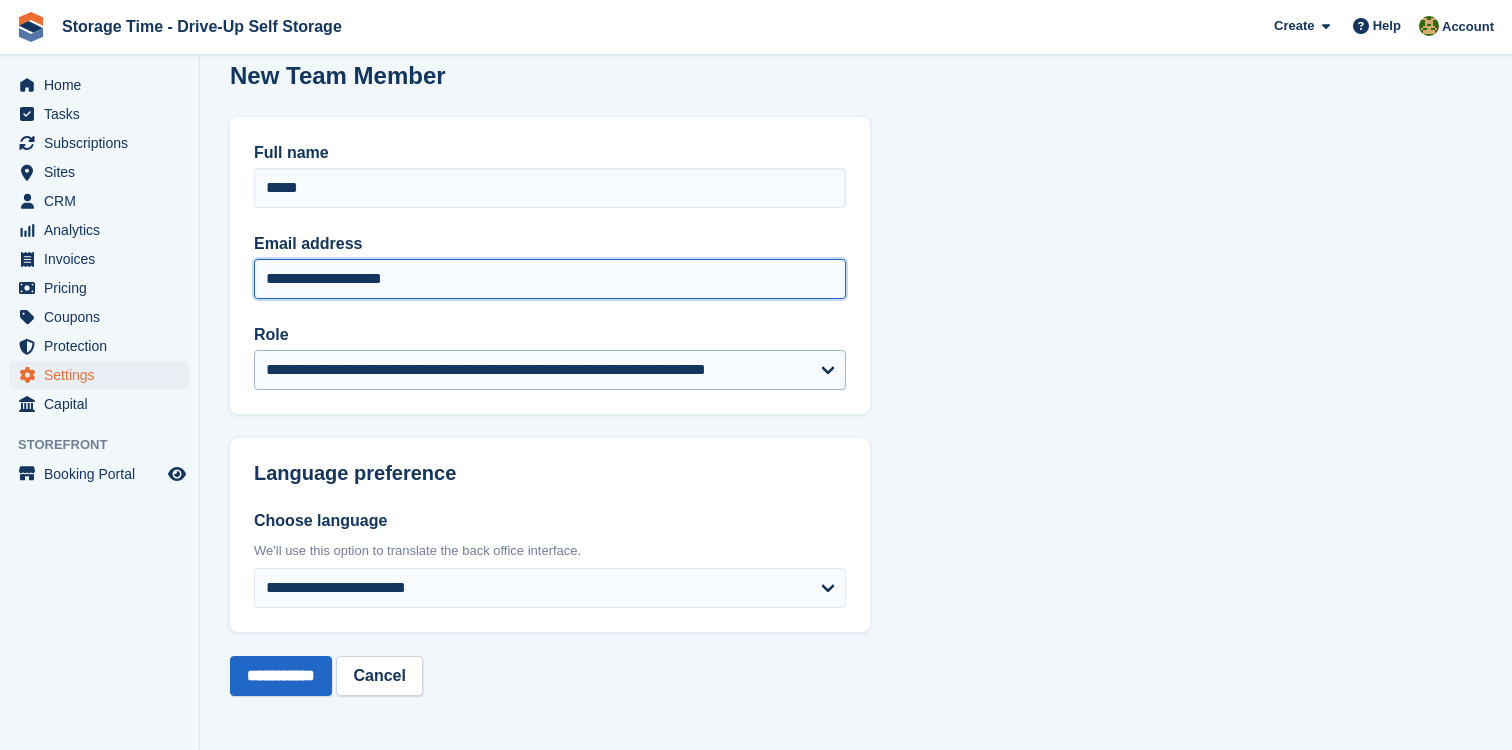 type on "**********" 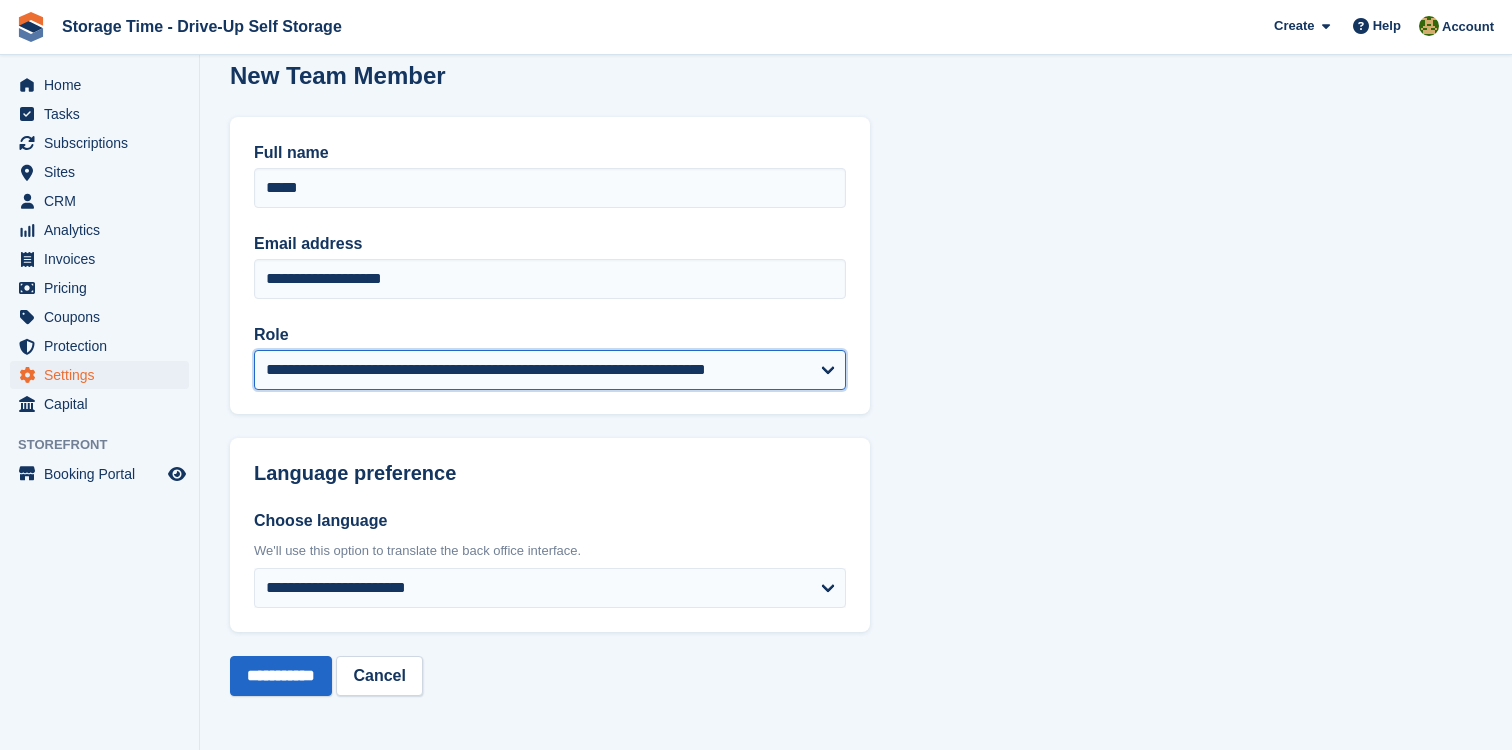 click on "**********" at bounding box center [550, 370] 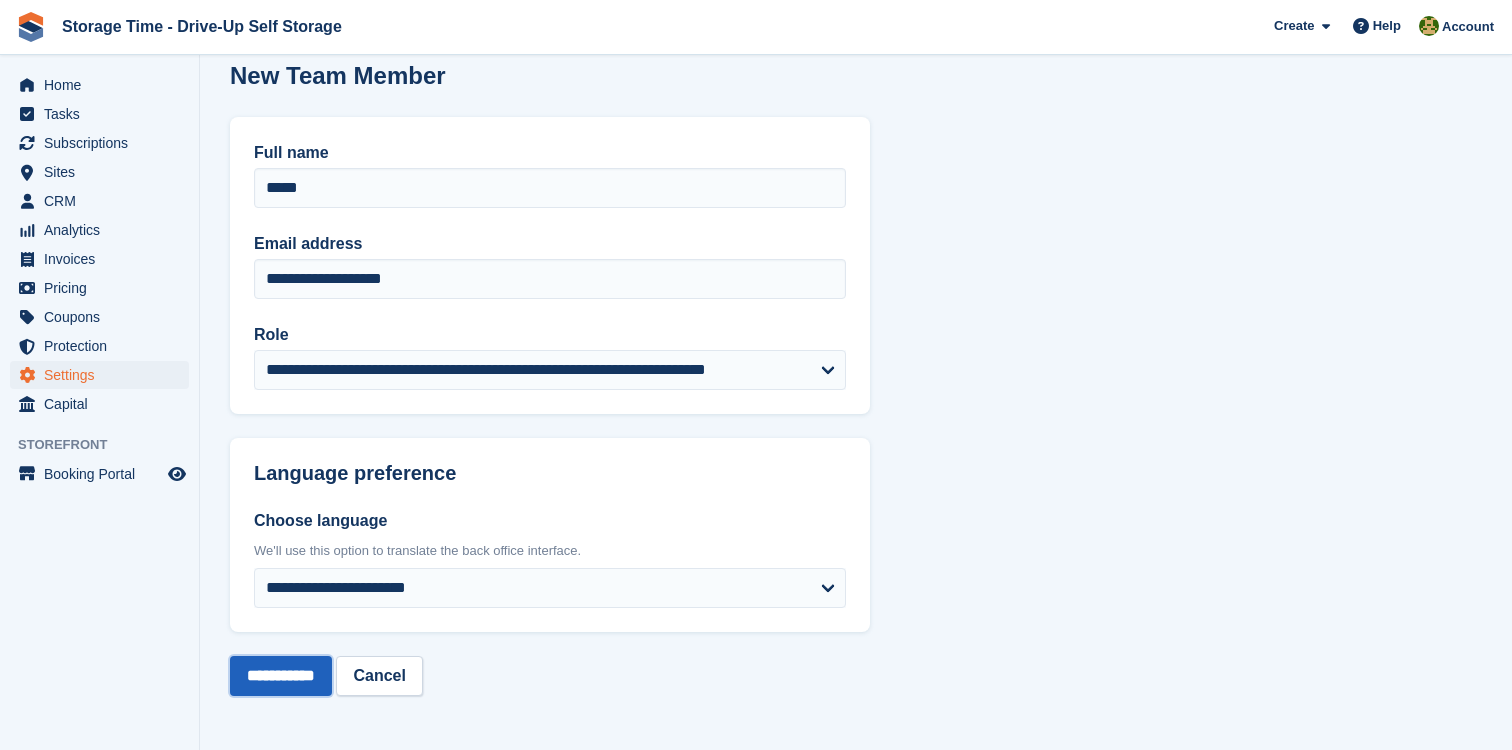 click on "**********" at bounding box center (281, 676) 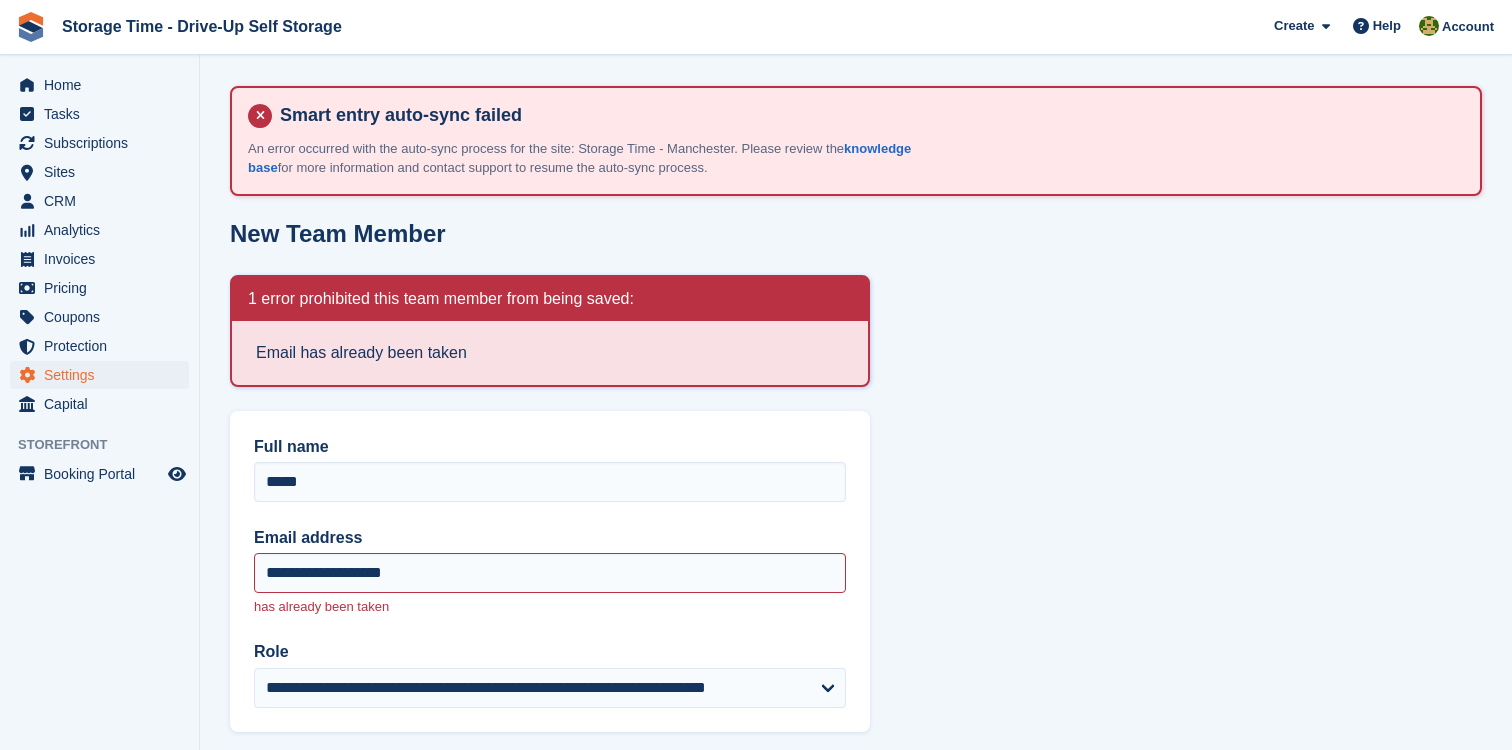 scroll, scrollTop: 0, scrollLeft: 0, axis: both 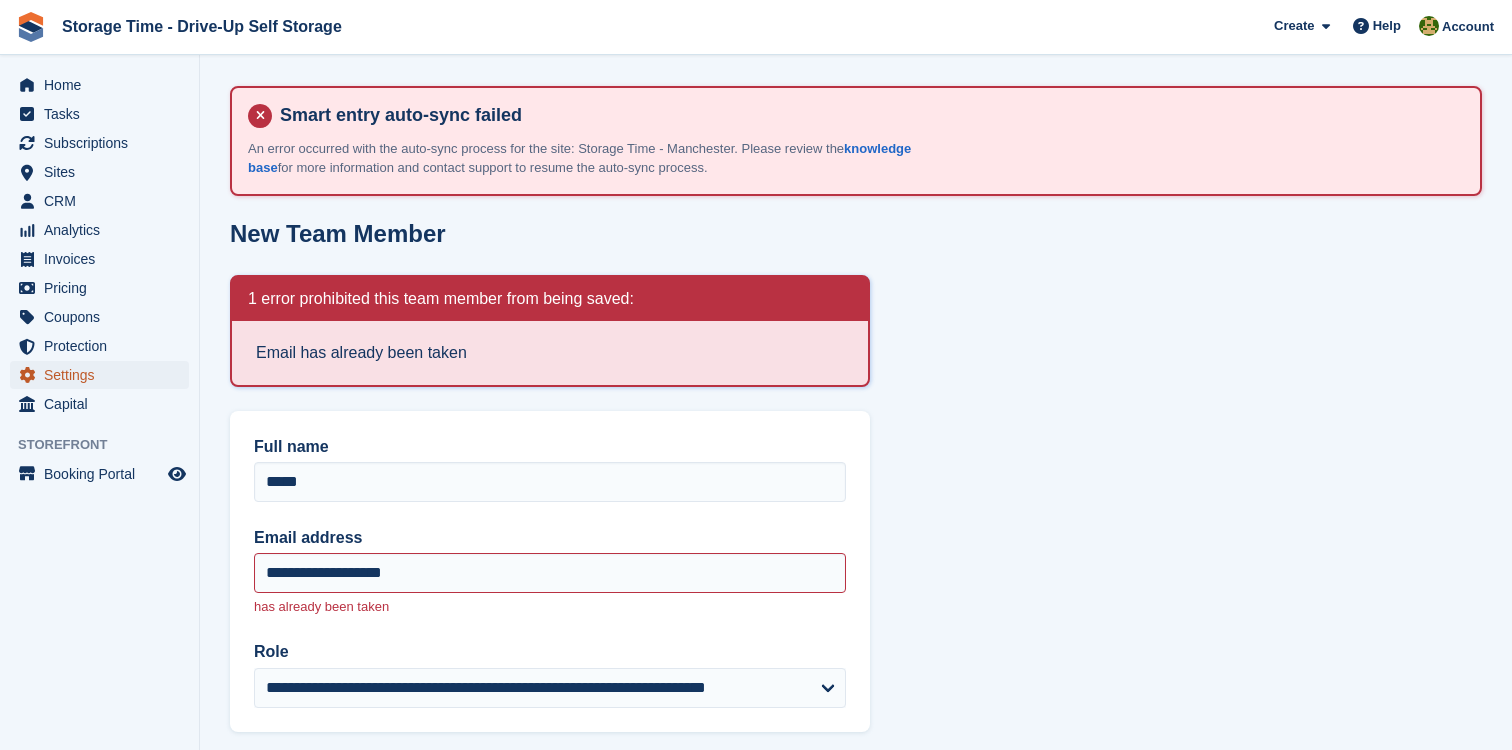 click on "Settings" at bounding box center [104, 375] 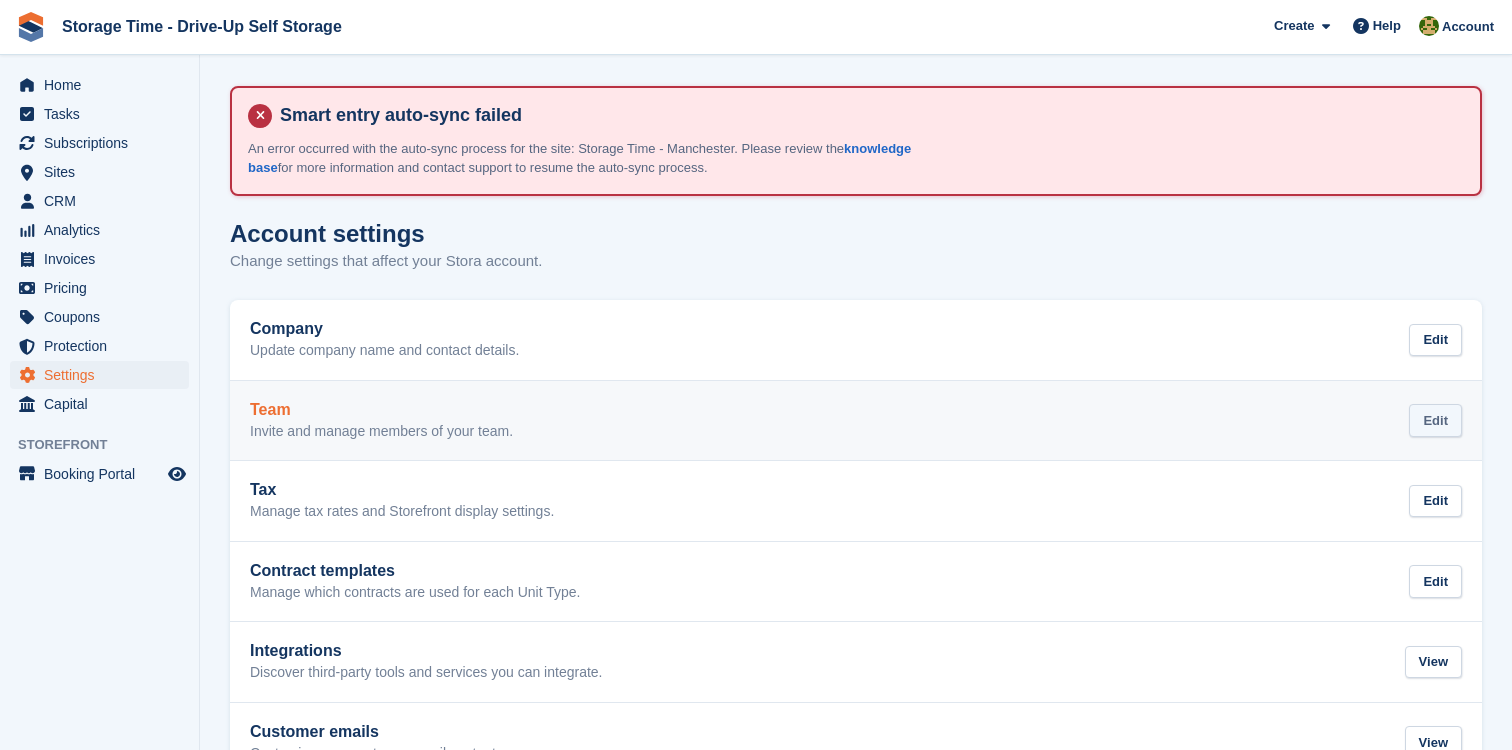 click on "Edit" at bounding box center [1435, 420] 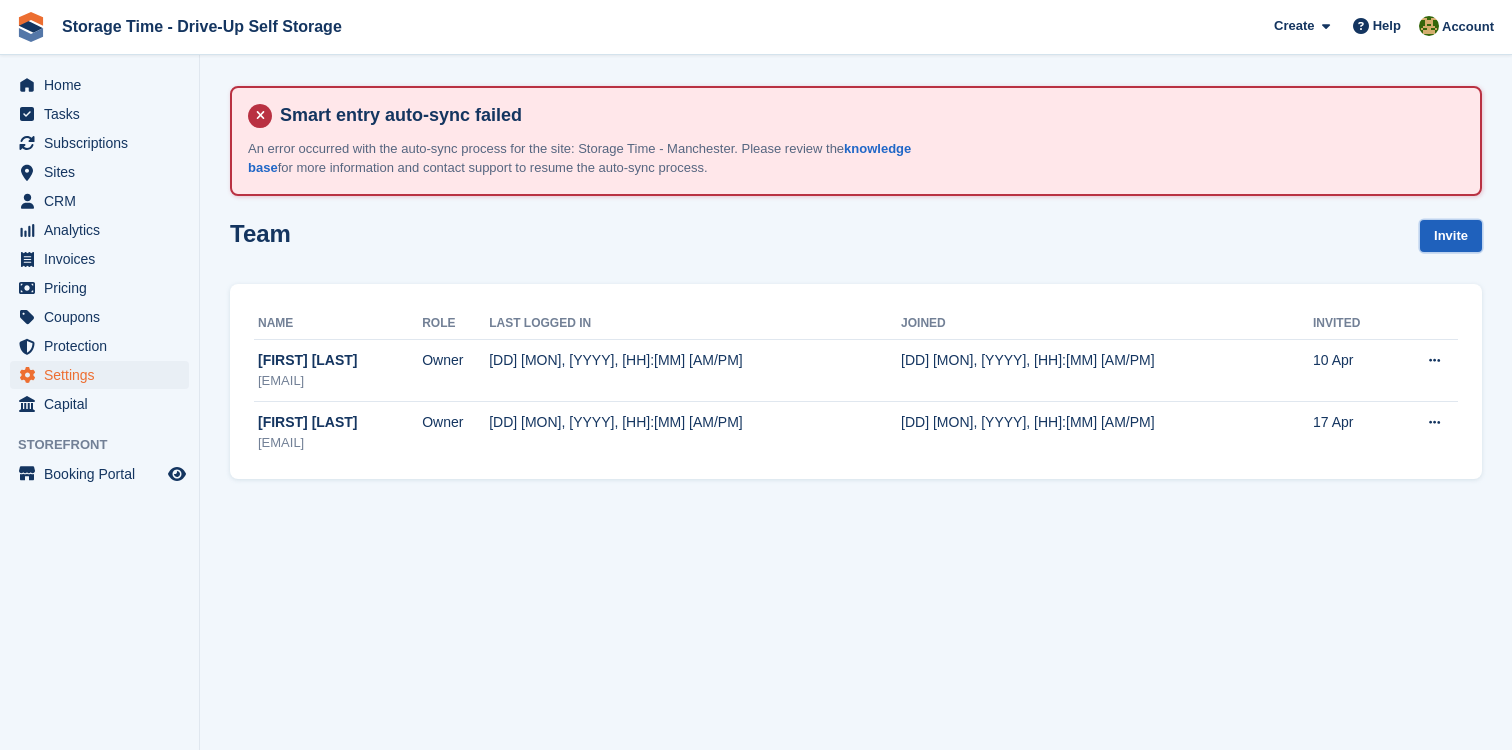 click on "Invite" at bounding box center (1451, 236) 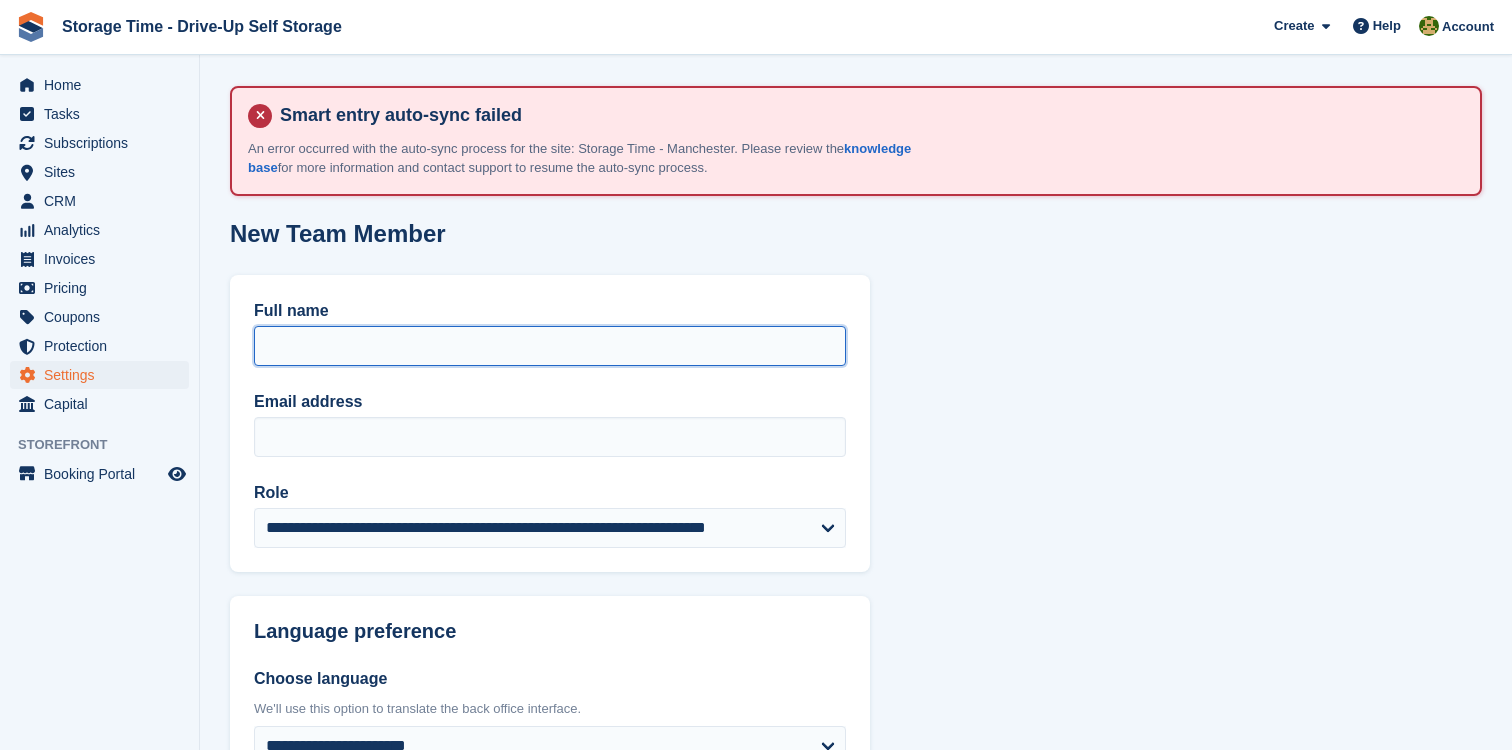 click on "Full name" at bounding box center (550, 346) 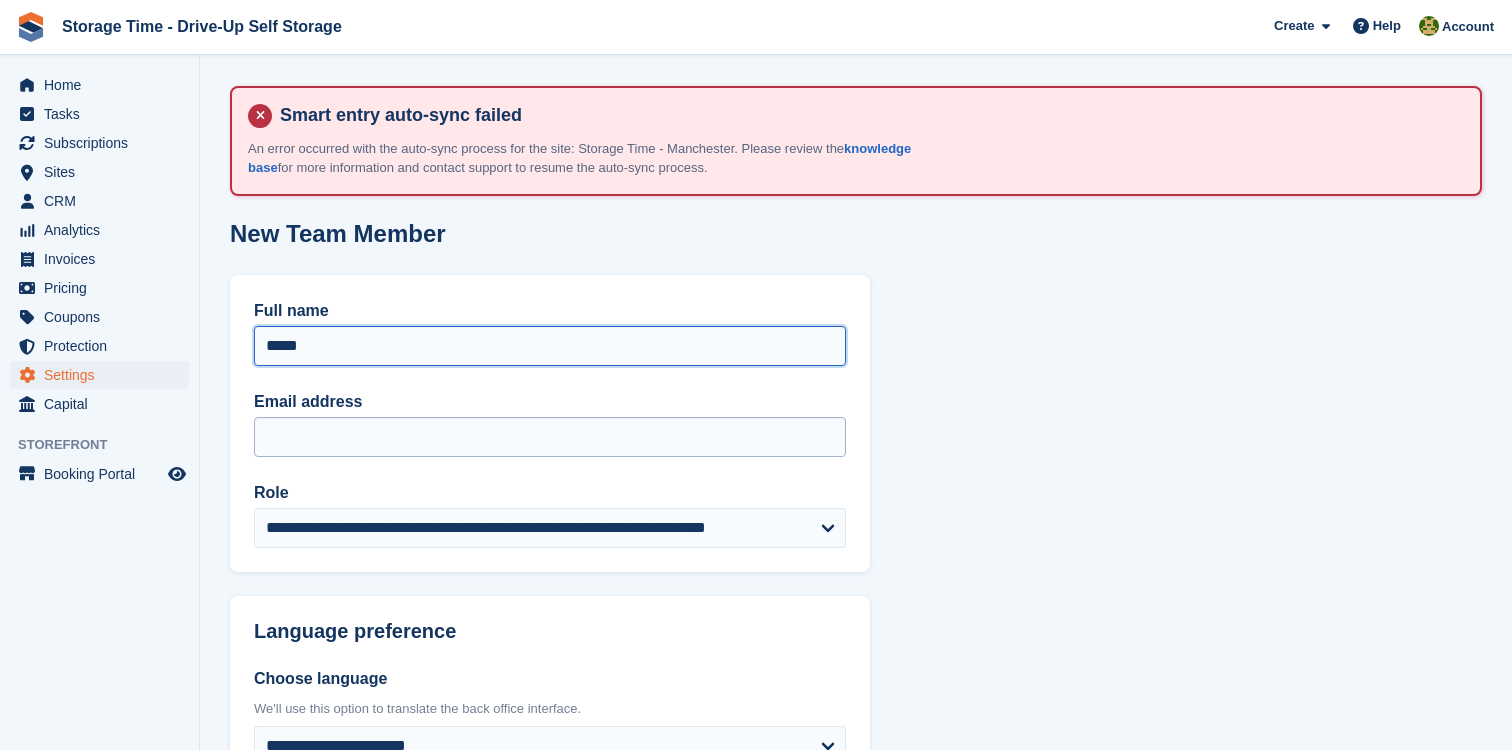 type on "*****" 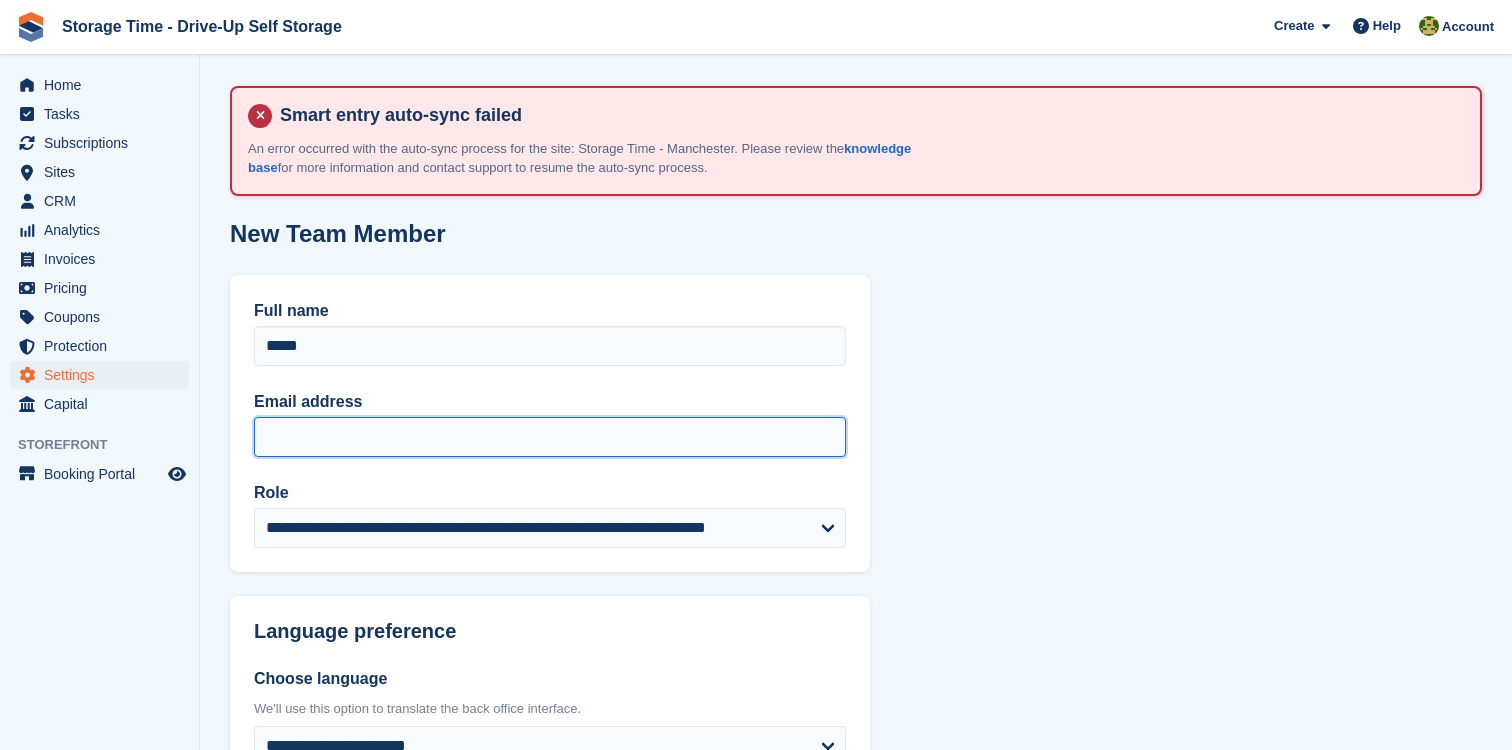click on "Email address" at bounding box center [550, 437] 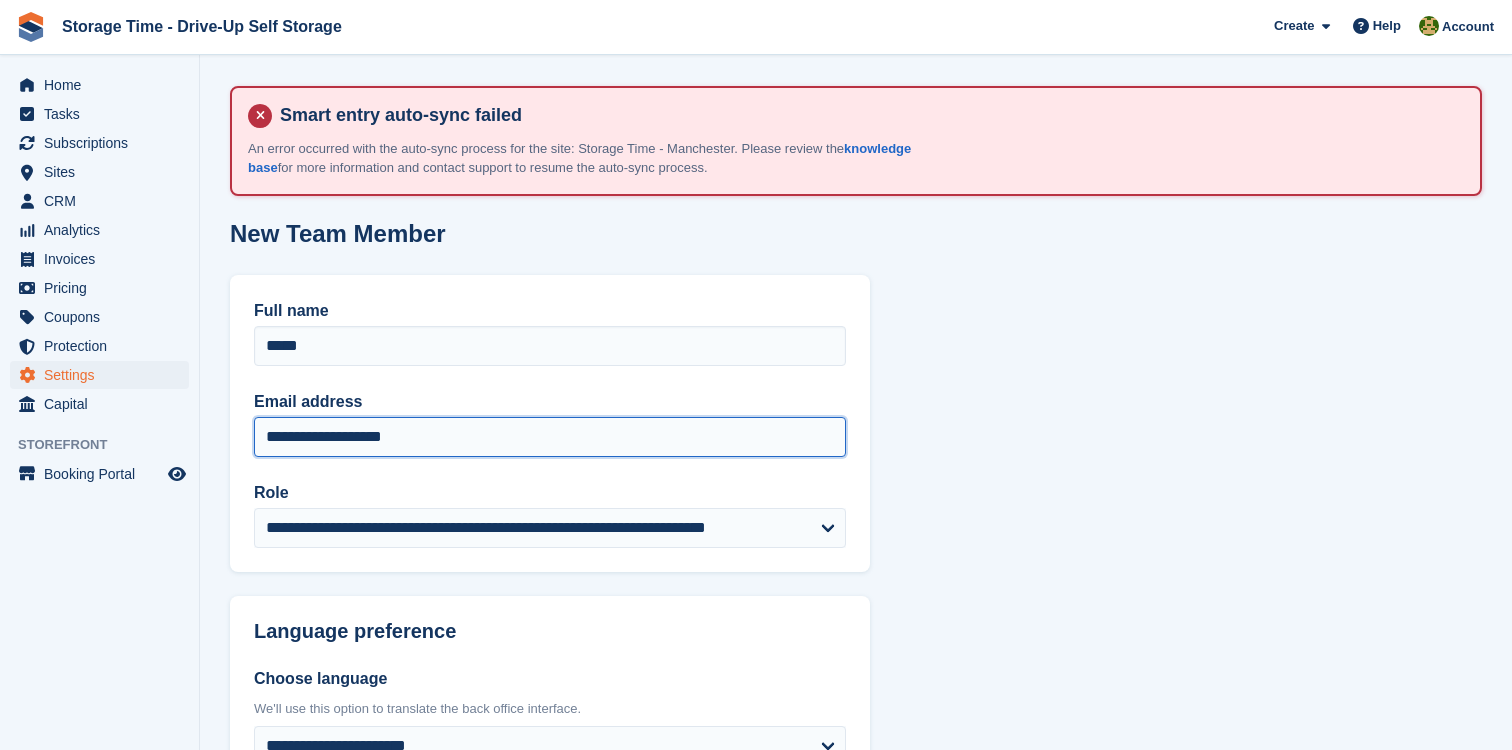 scroll, scrollTop: 158, scrollLeft: 0, axis: vertical 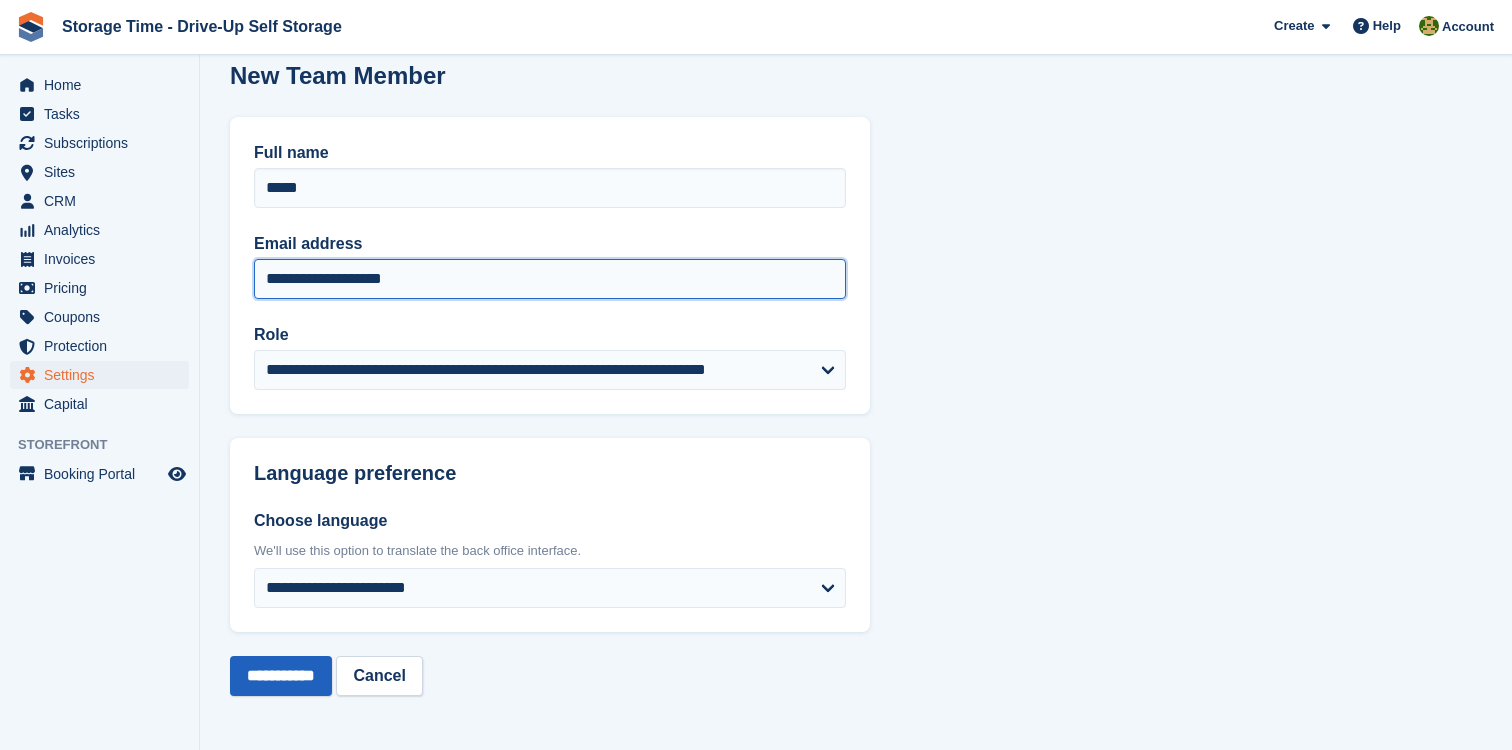 type on "**********" 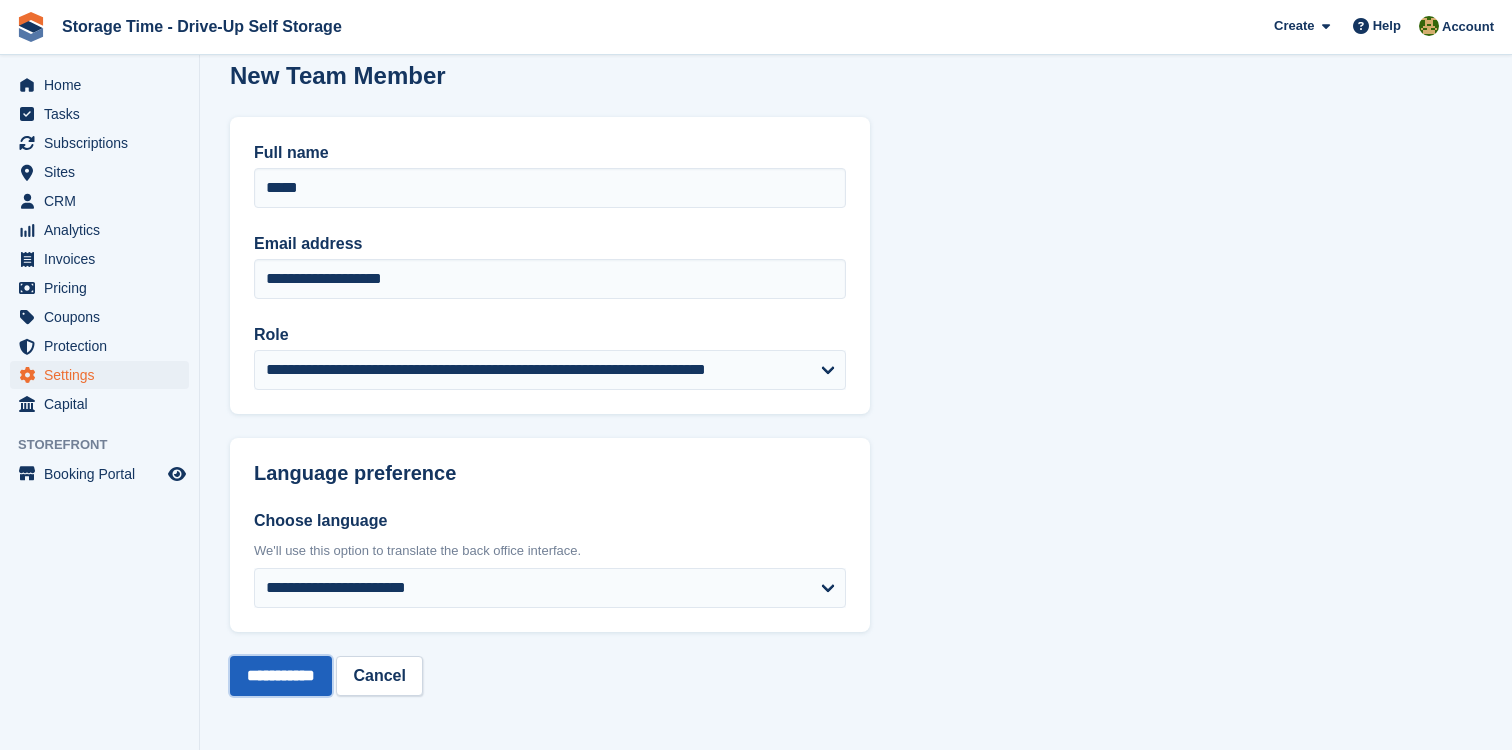 click on "**********" at bounding box center (281, 676) 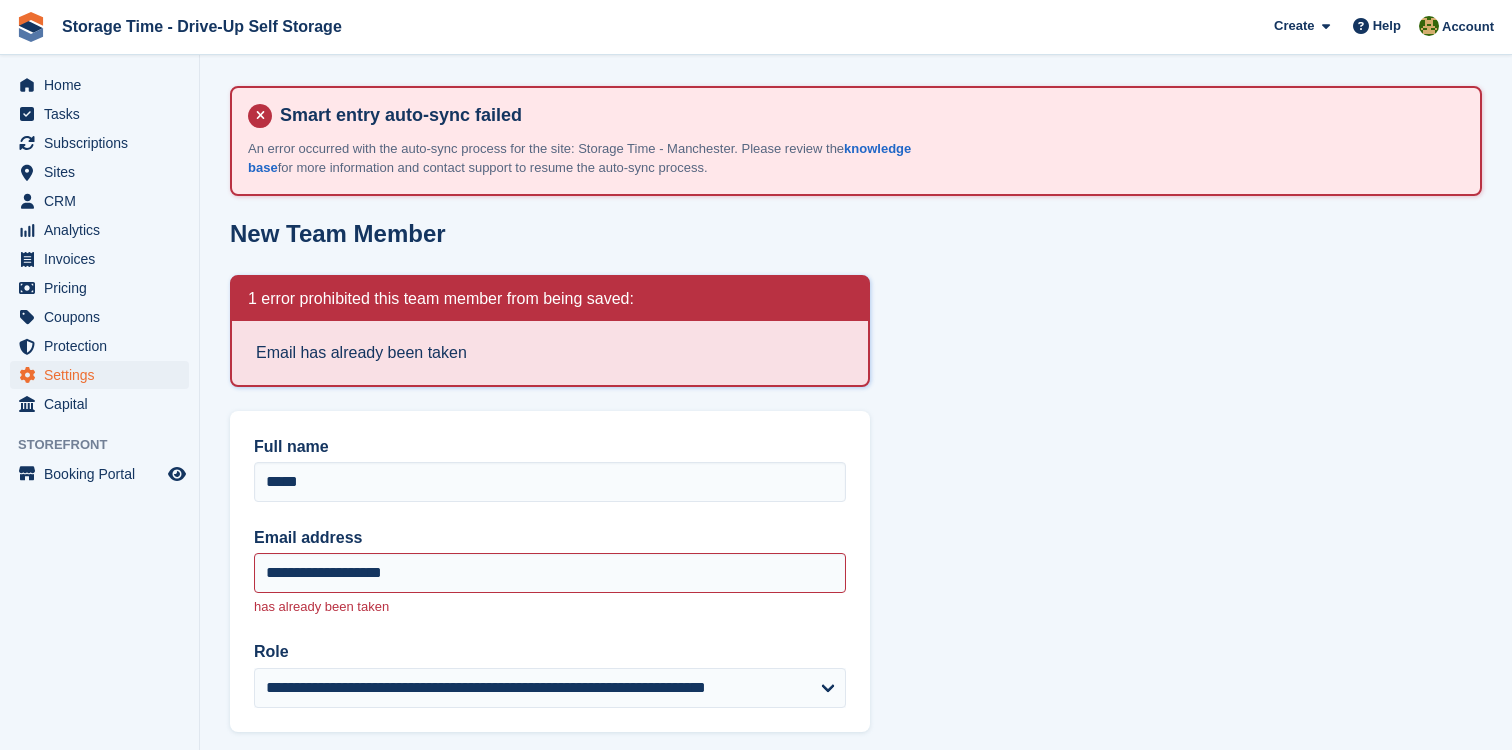 scroll, scrollTop: 0, scrollLeft: 0, axis: both 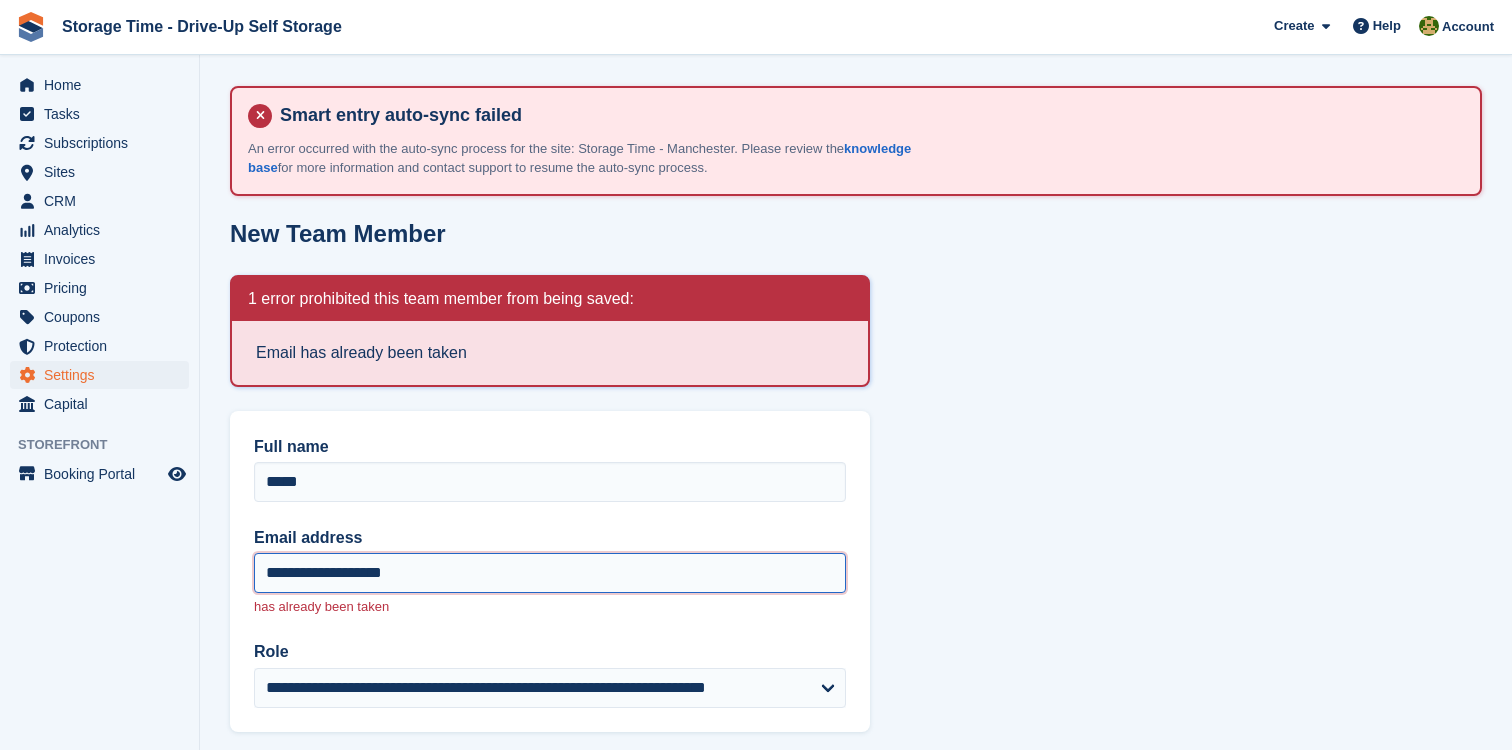 drag, startPoint x: 454, startPoint y: 572, endPoint x: 169, endPoint y: 543, distance: 286.47165 